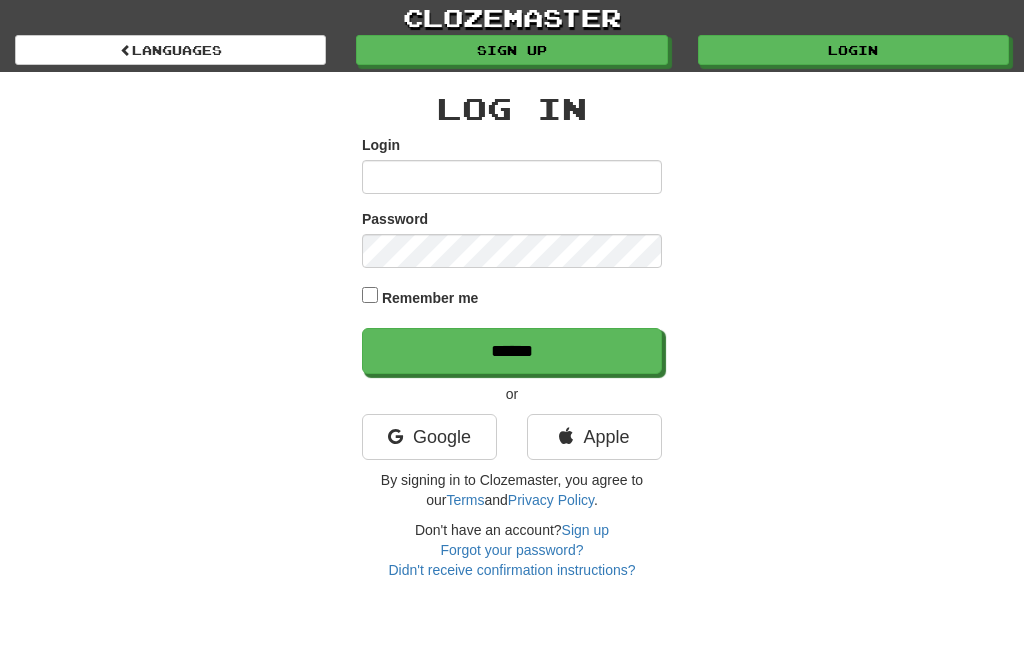 scroll, scrollTop: 0, scrollLeft: 0, axis: both 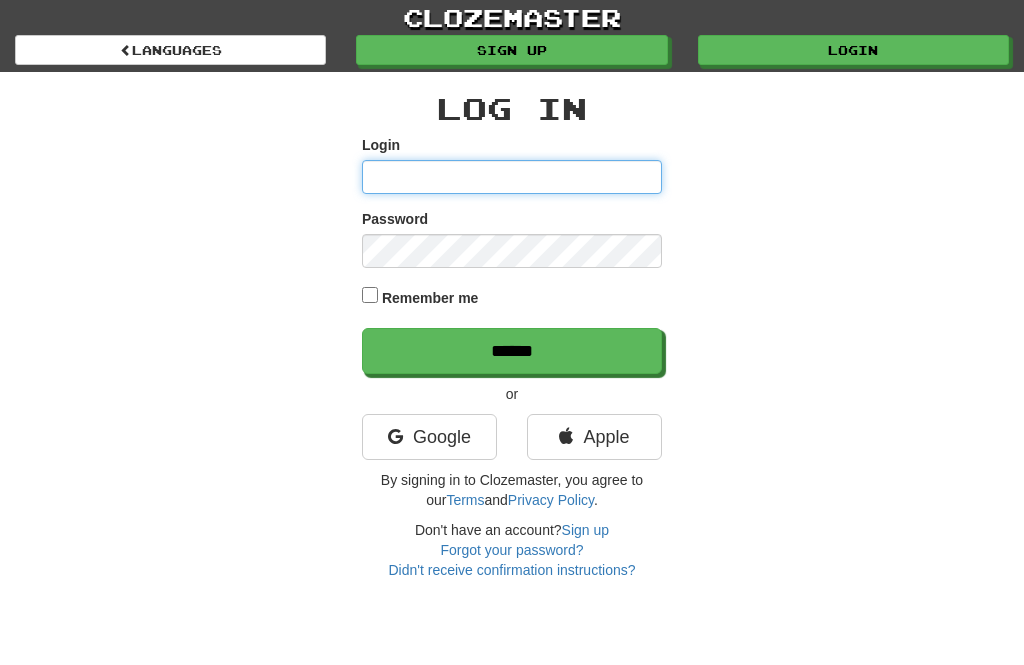 type on "**********" 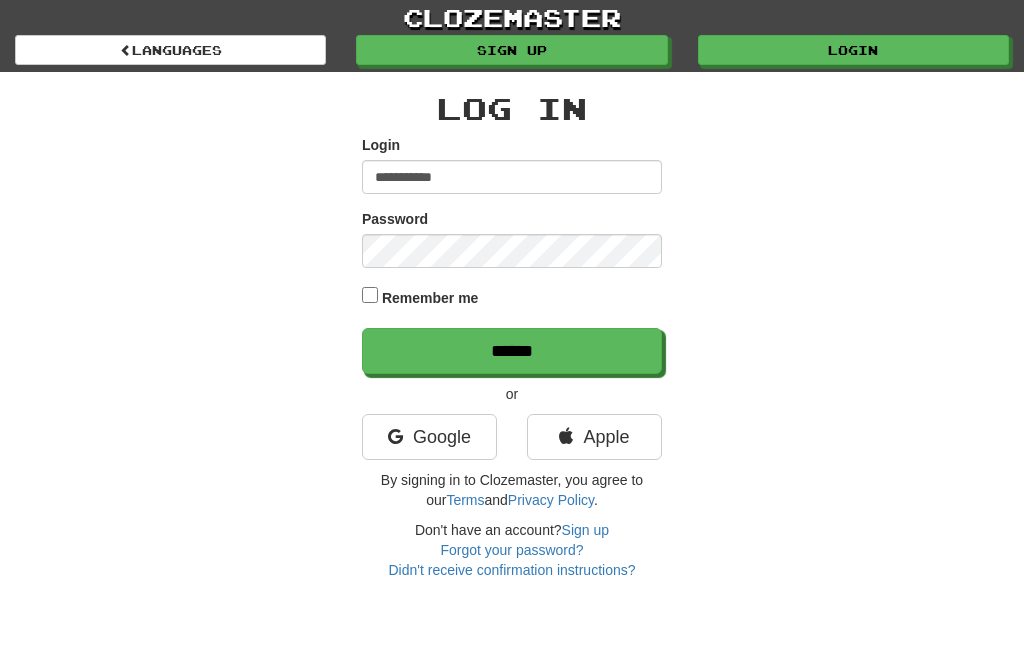 click on "******" at bounding box center (512, 351) 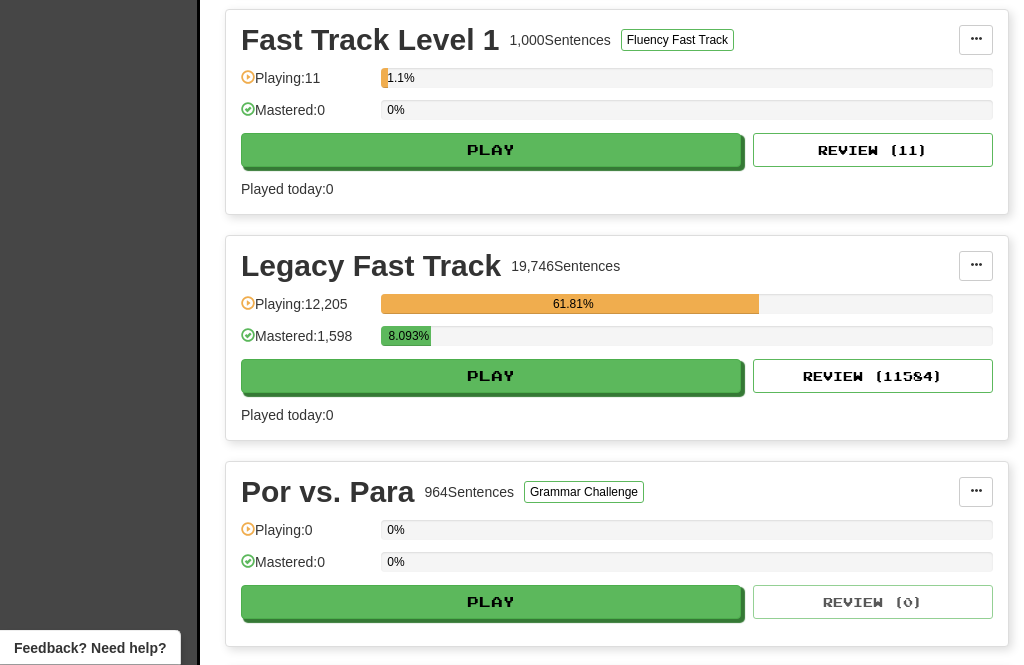 scroll, scrollTop: 712, scrollLeft: 0, axis: vertical 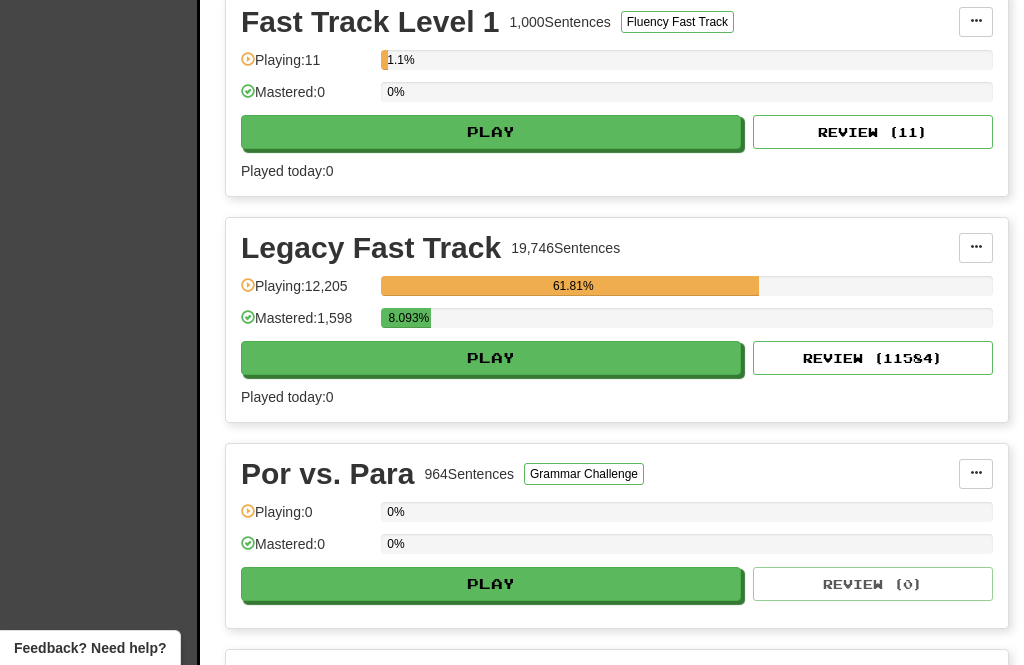 click on "Play" at bounding box center (491, 358) 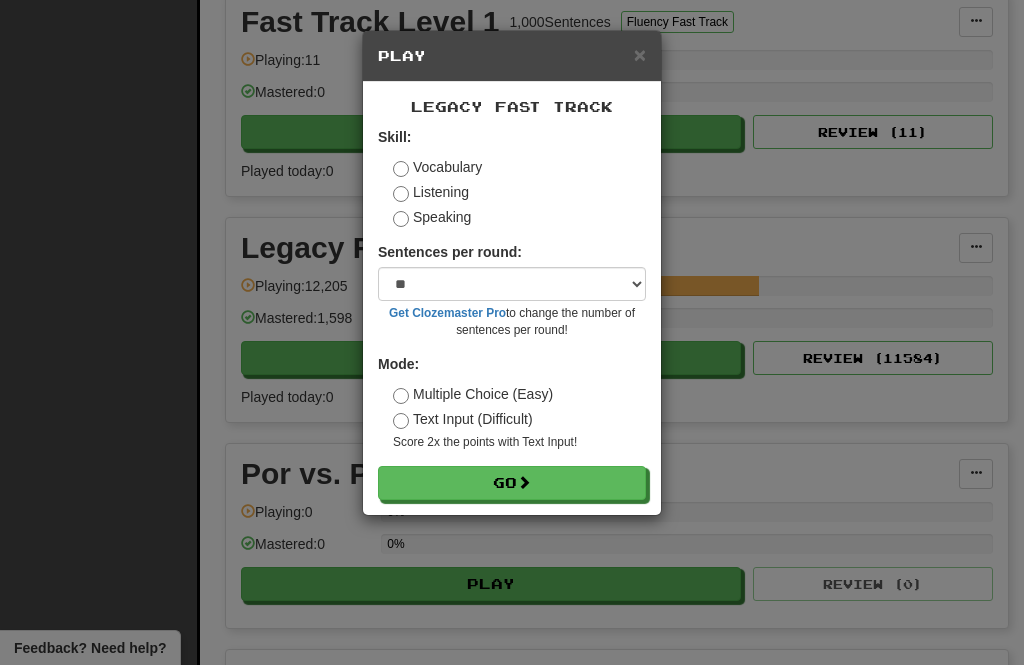 click on "Go" at bounding box center (512, 483) 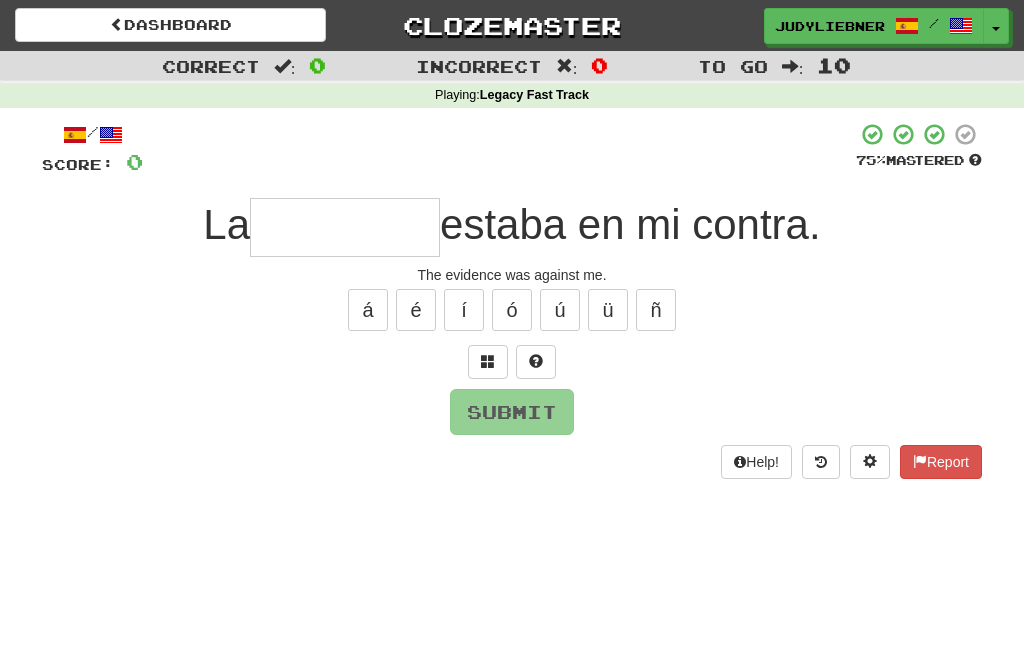 scroll, scrollTop: 0, scrollLeft: 0, axis: both 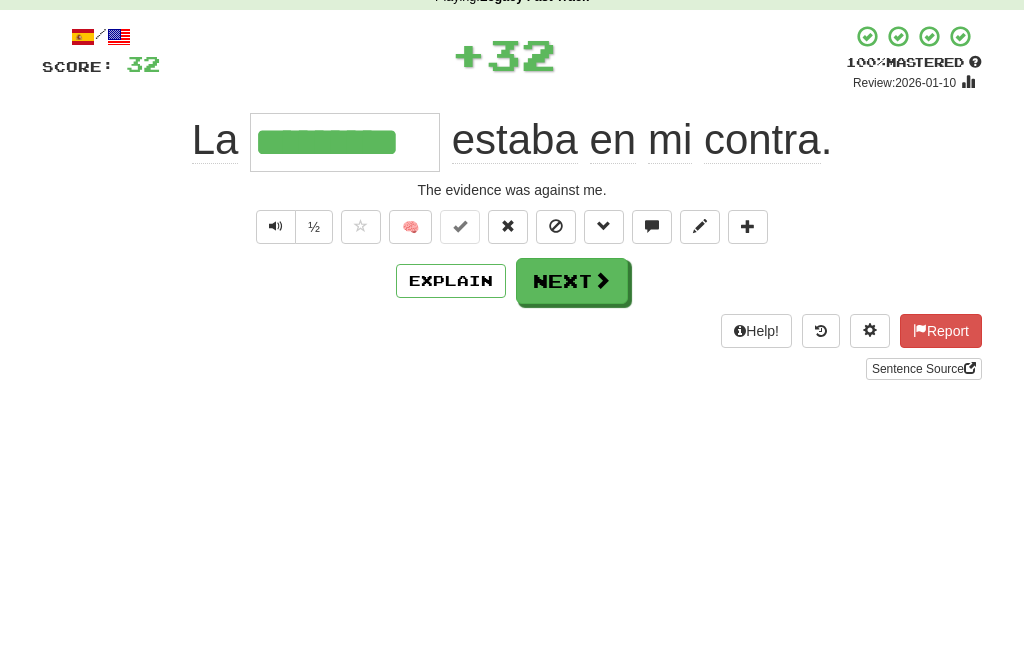 type on "*********" 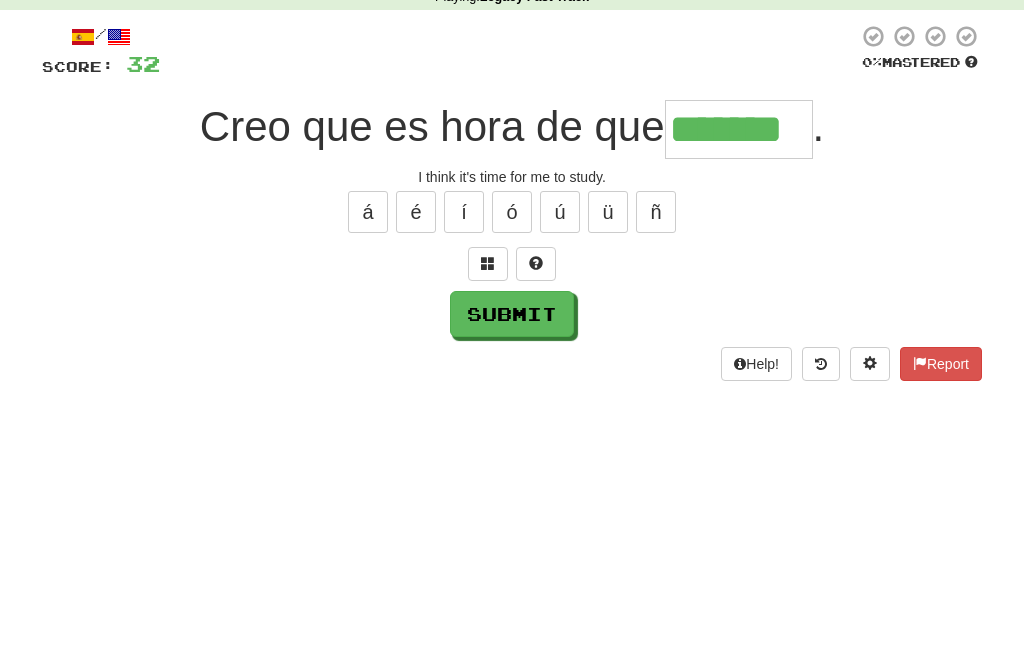 type on "*******" 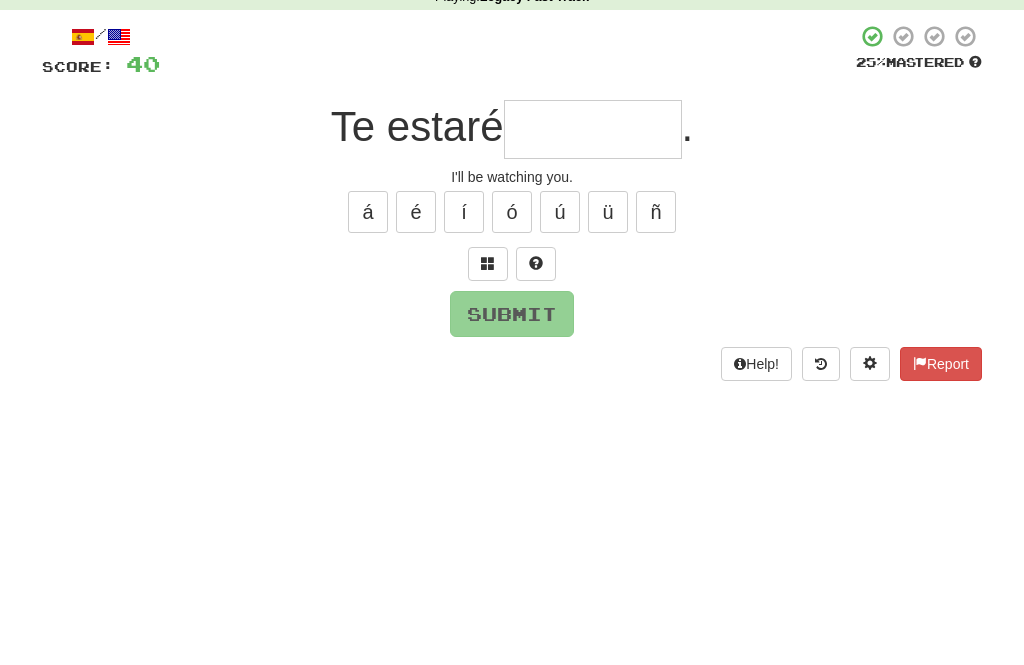 type on "*" 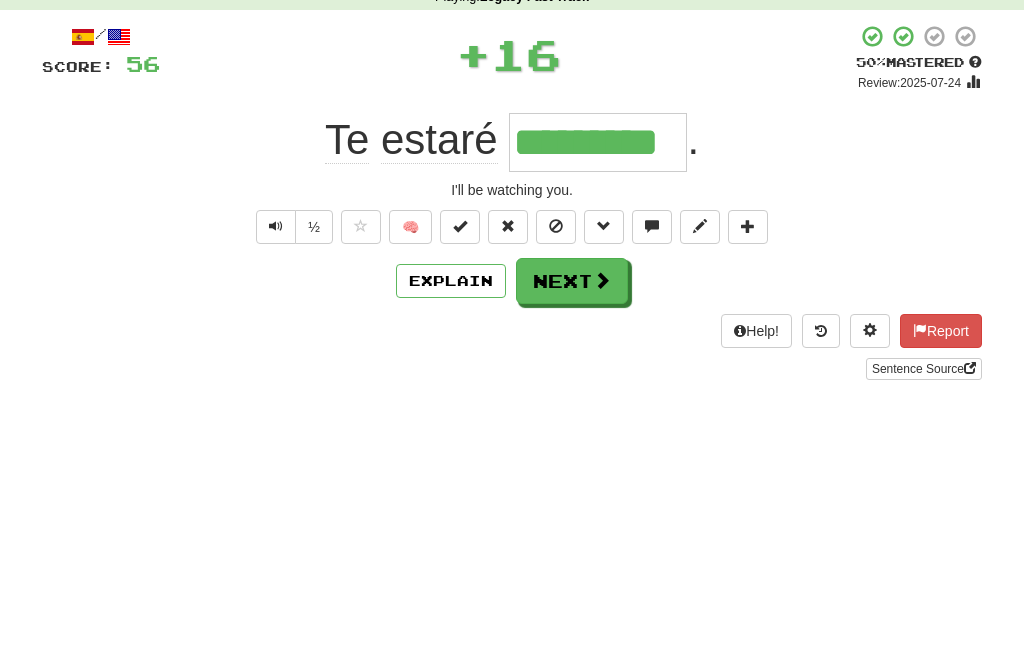type on "*********" 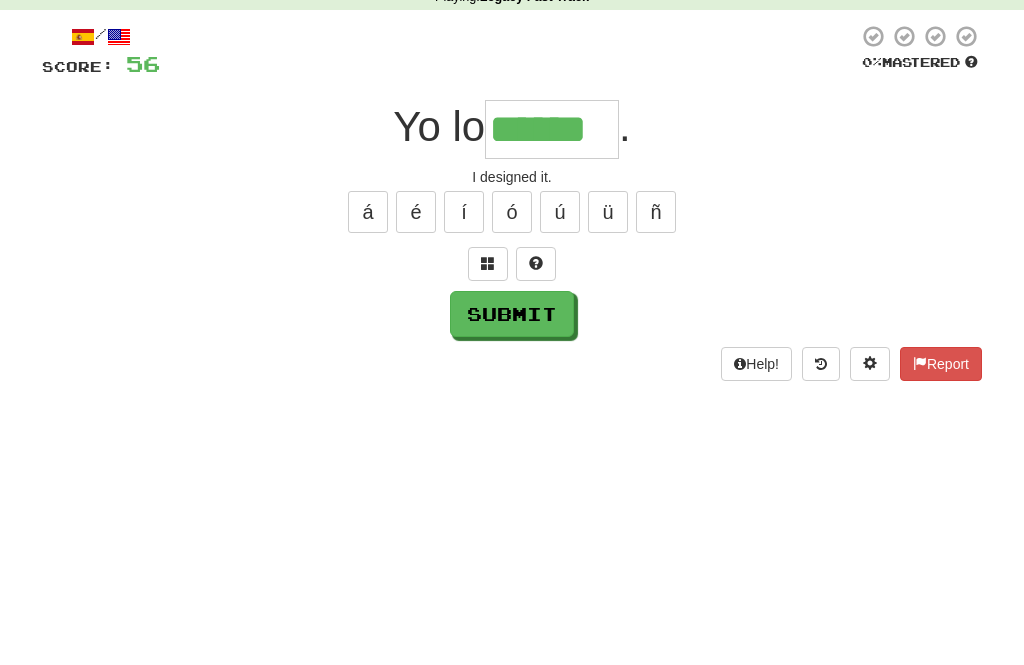 type on "******" 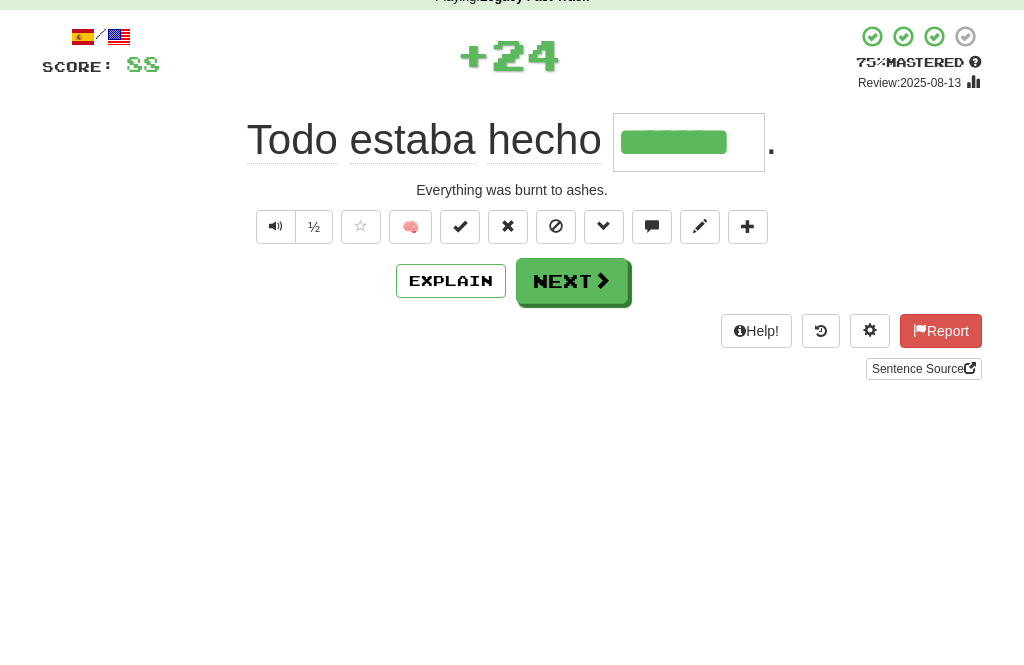 type on "*******" 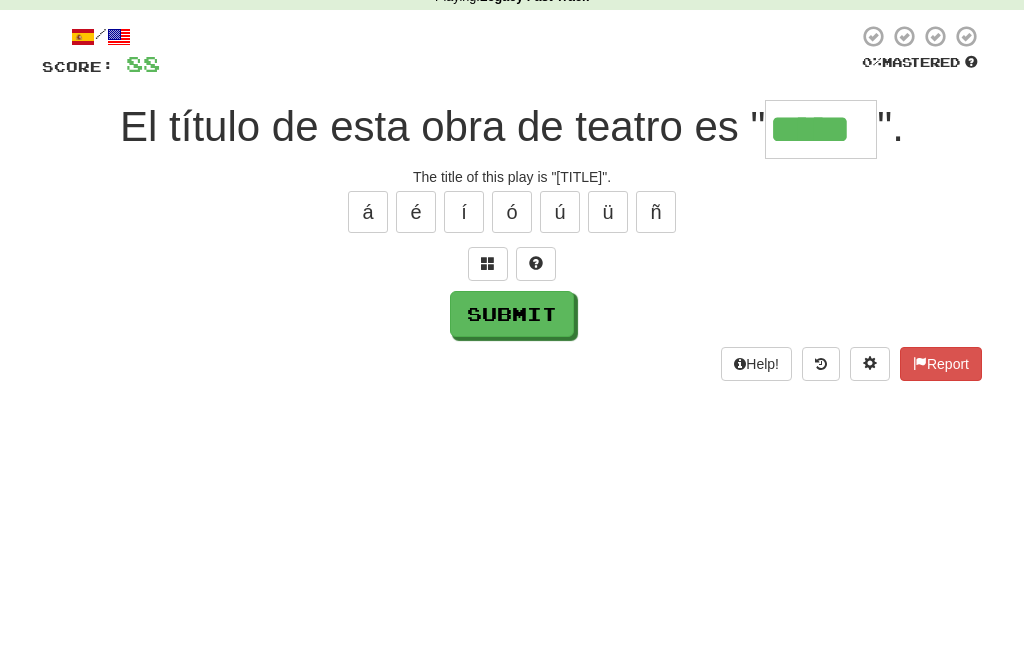 type on "*****" 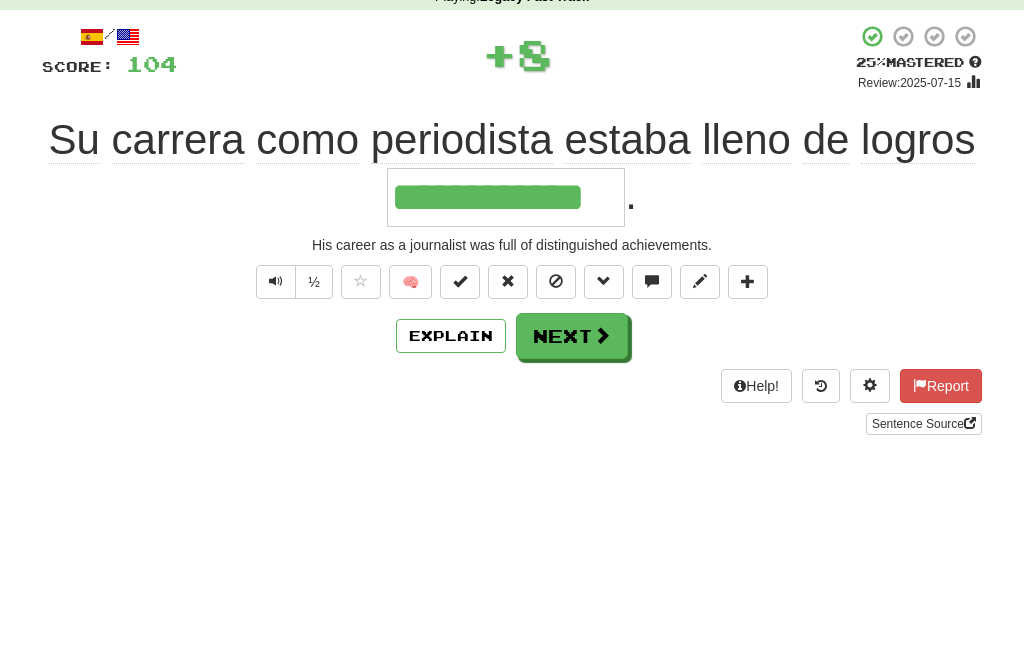 type on "**********" 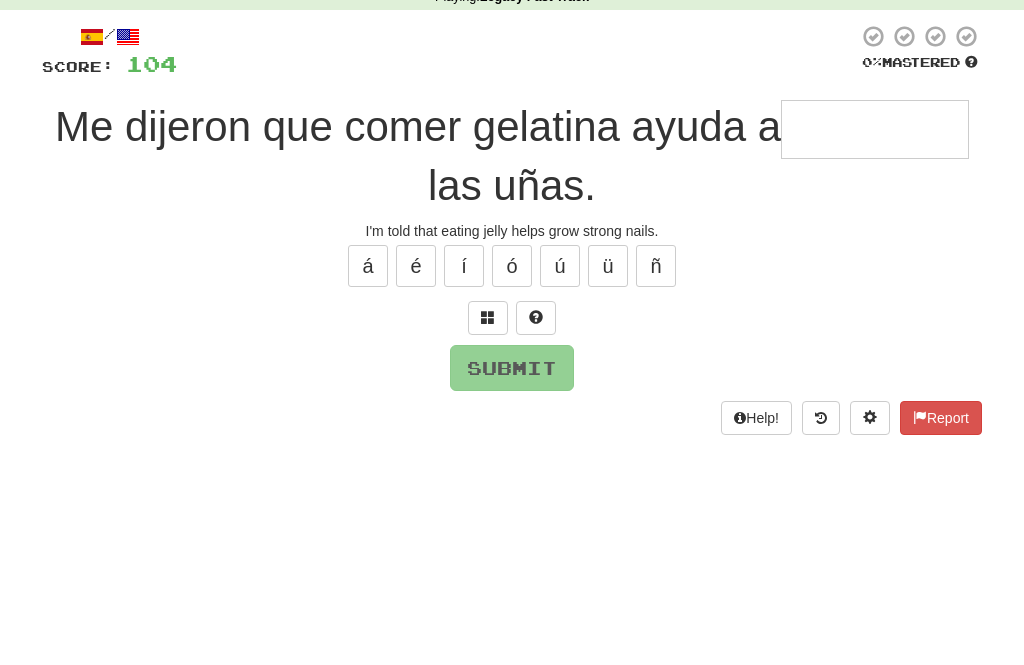 type on "*" 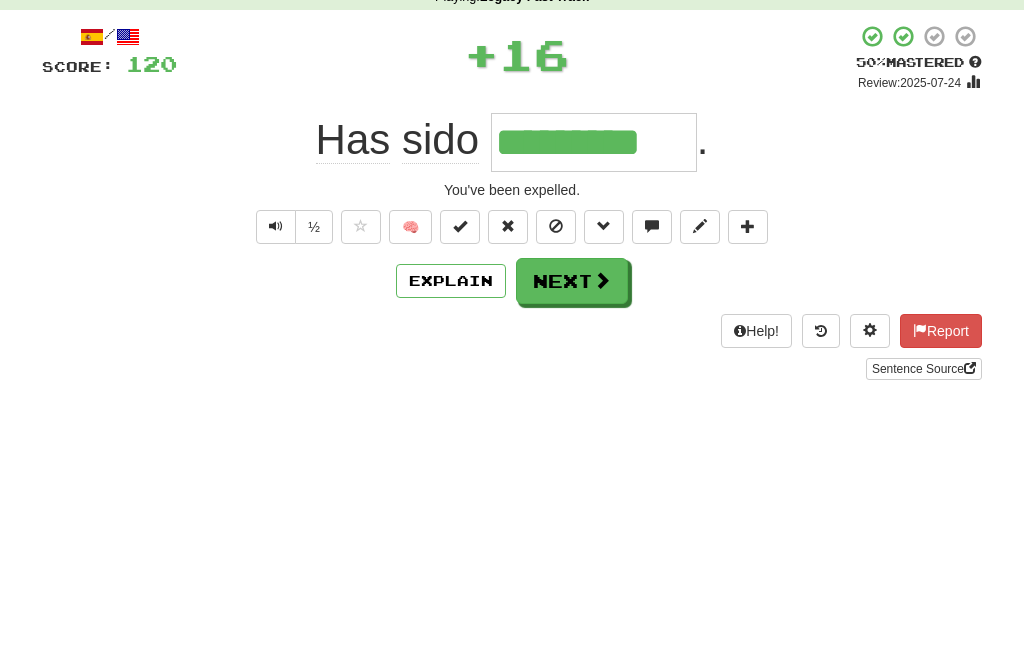 type on "*********" 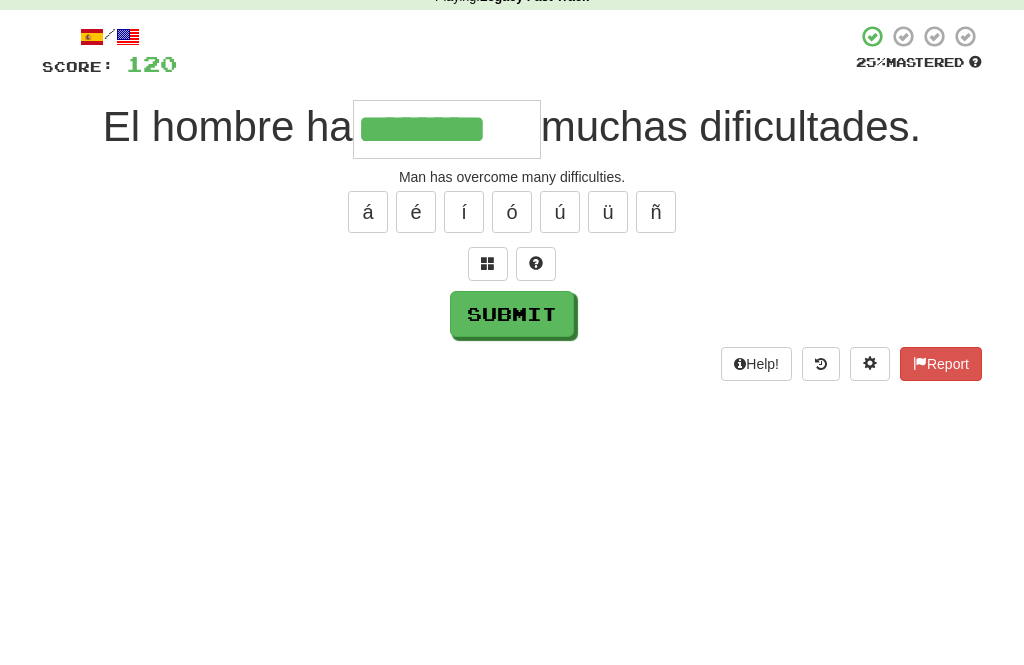 type on "********" 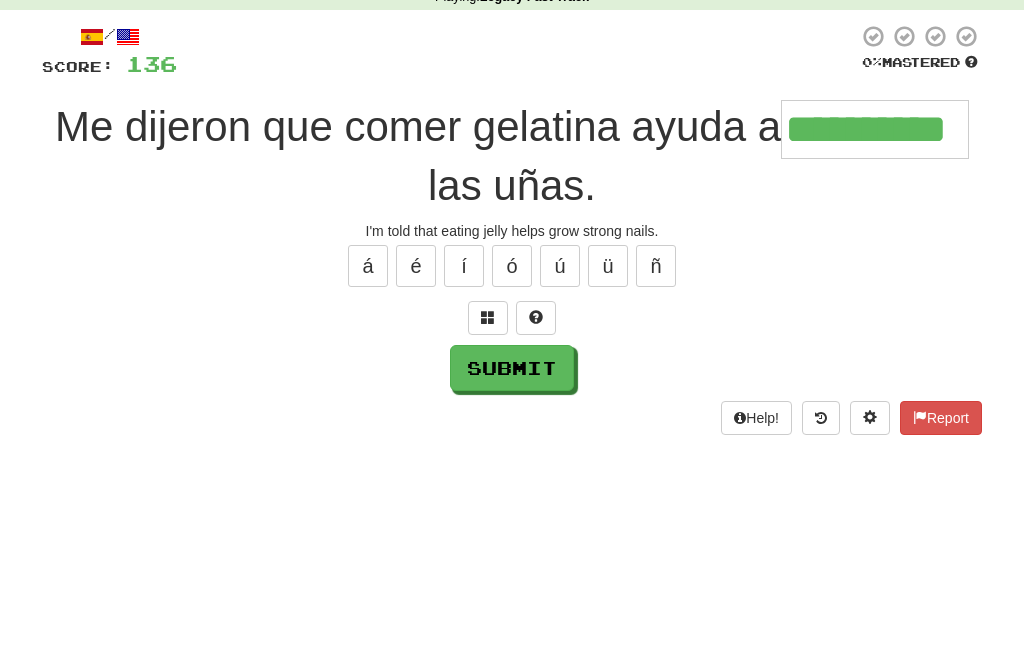 type on "**********" 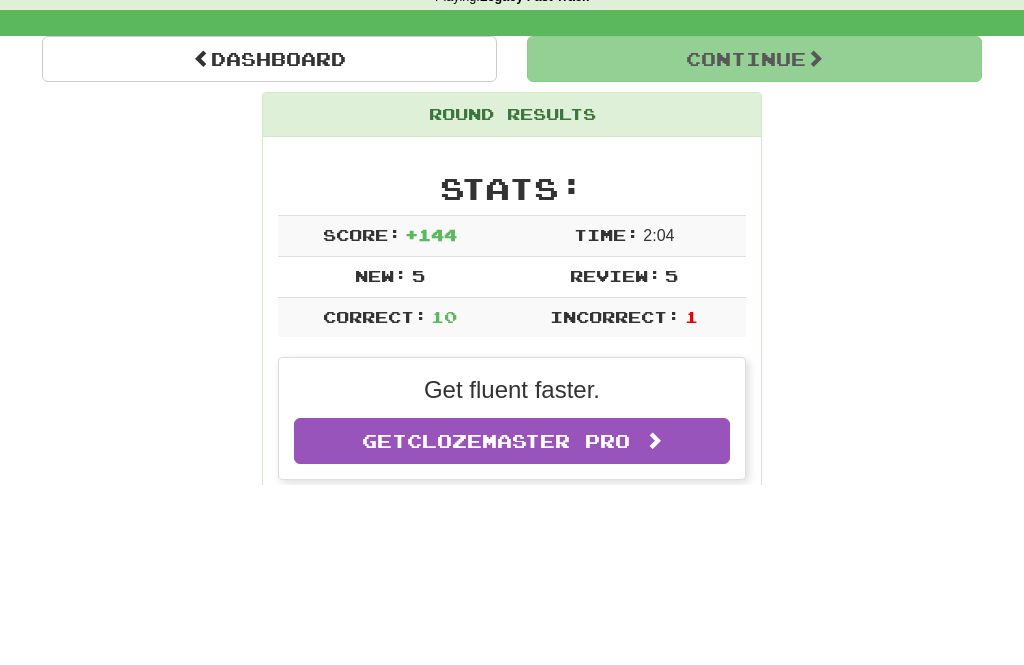 scroll, scrollTop: 98, scrollLeft: 0, axis: vertical 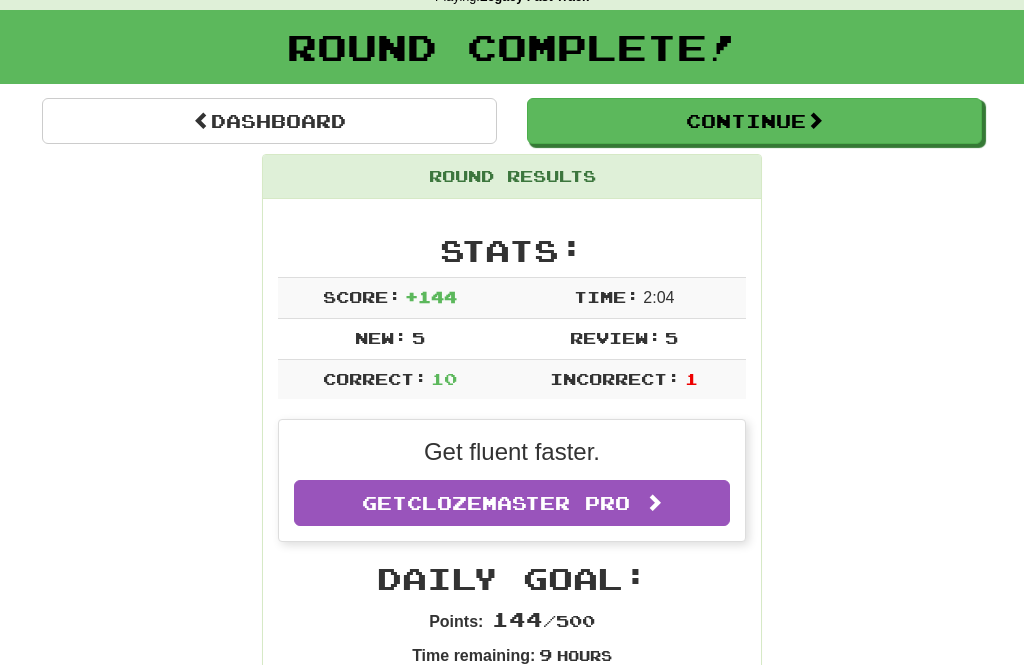 click on "Continue" at bounding box center (754, 121) 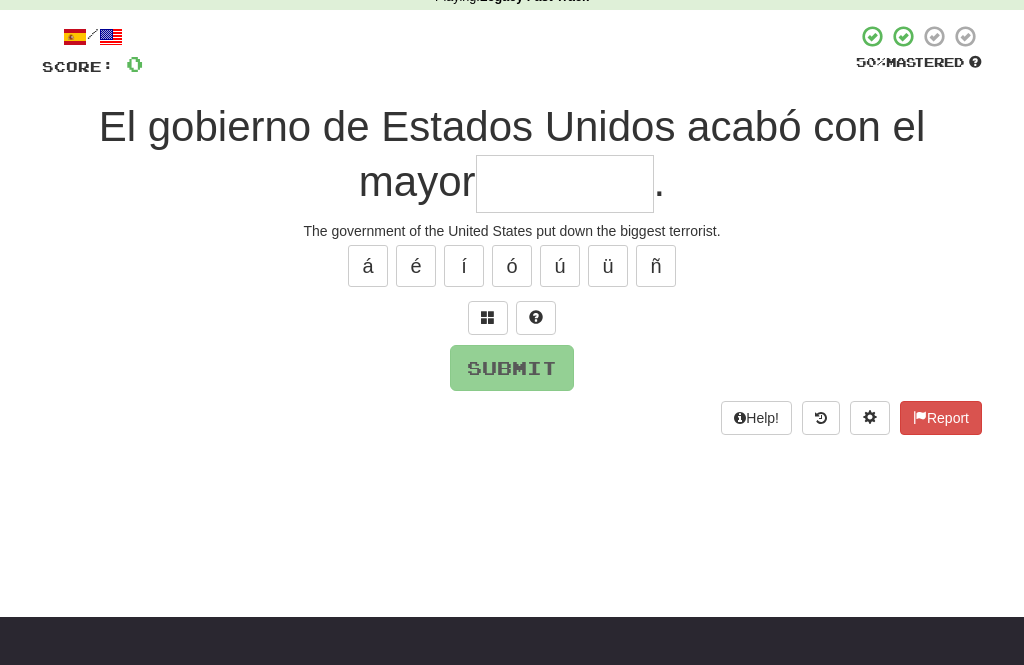 click at bounding box center (565, 184) 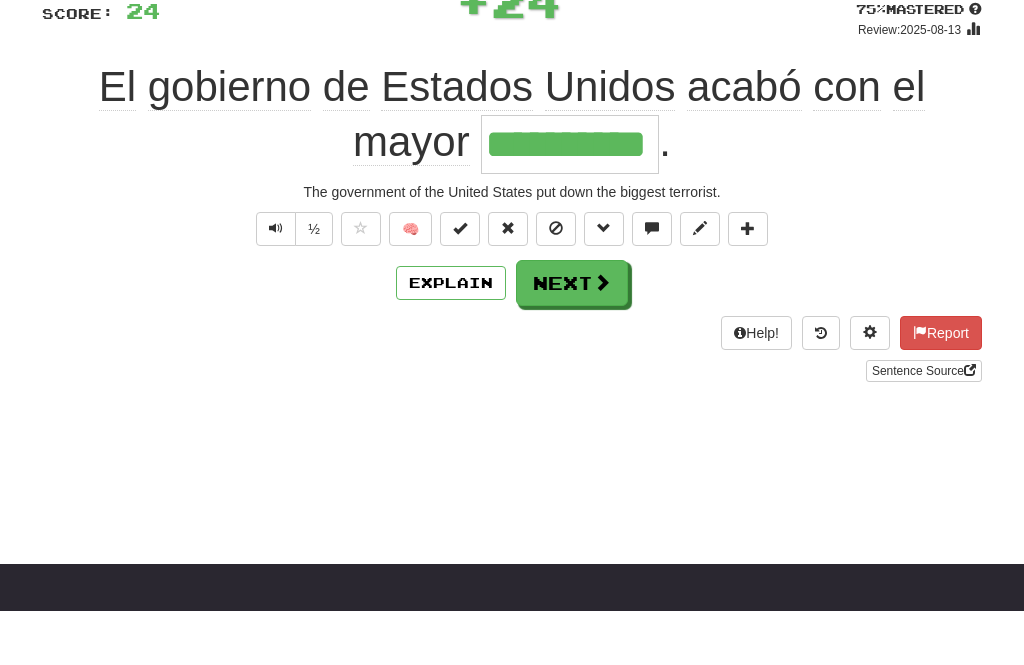 type on "**********" 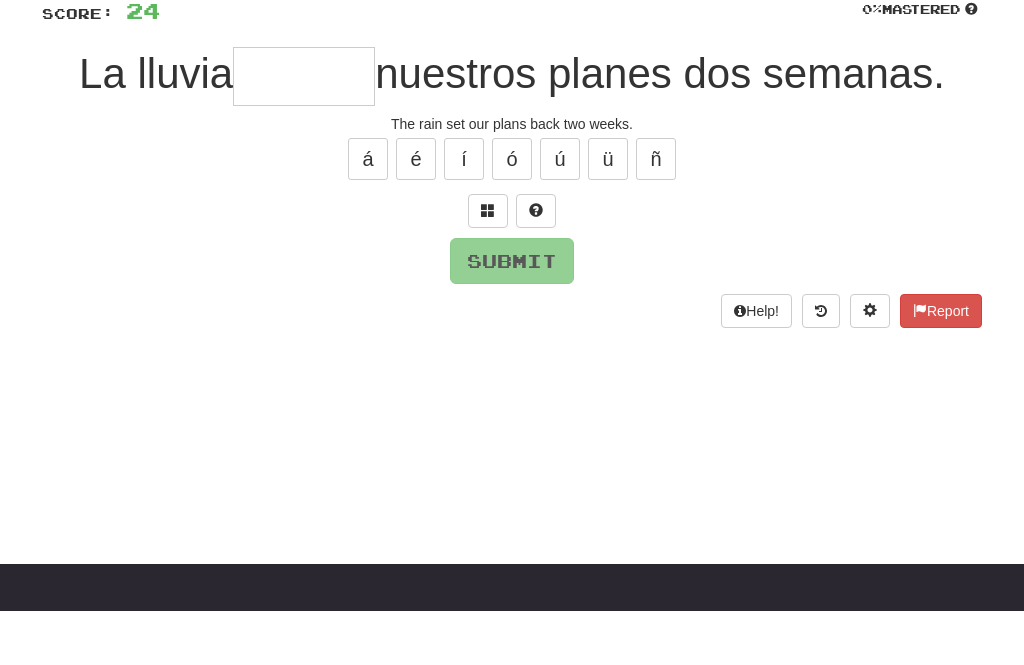 type on "*" 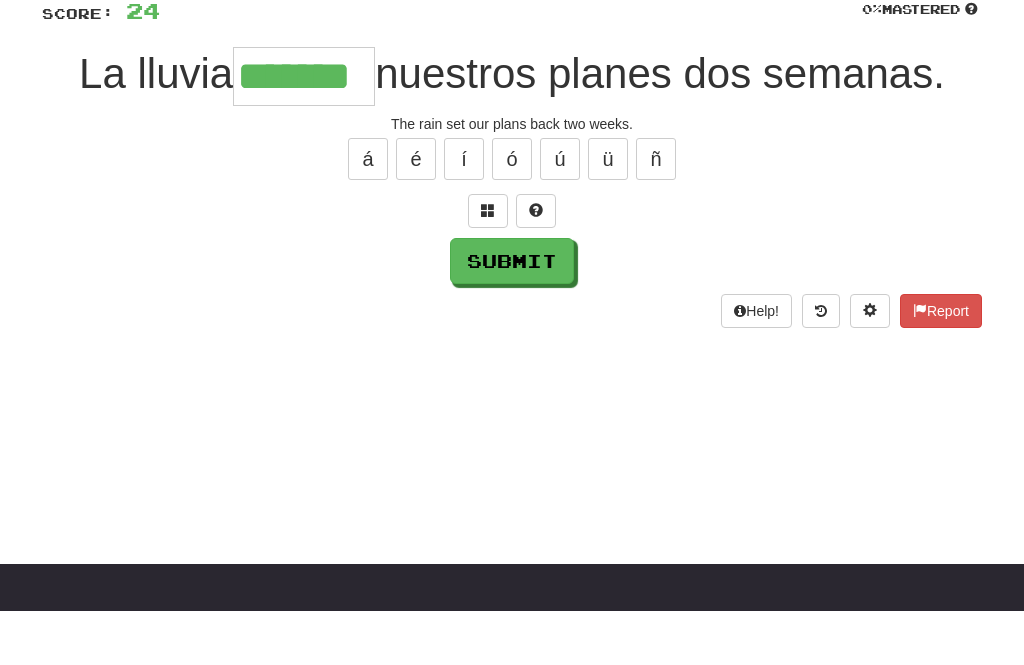 type on "*******" 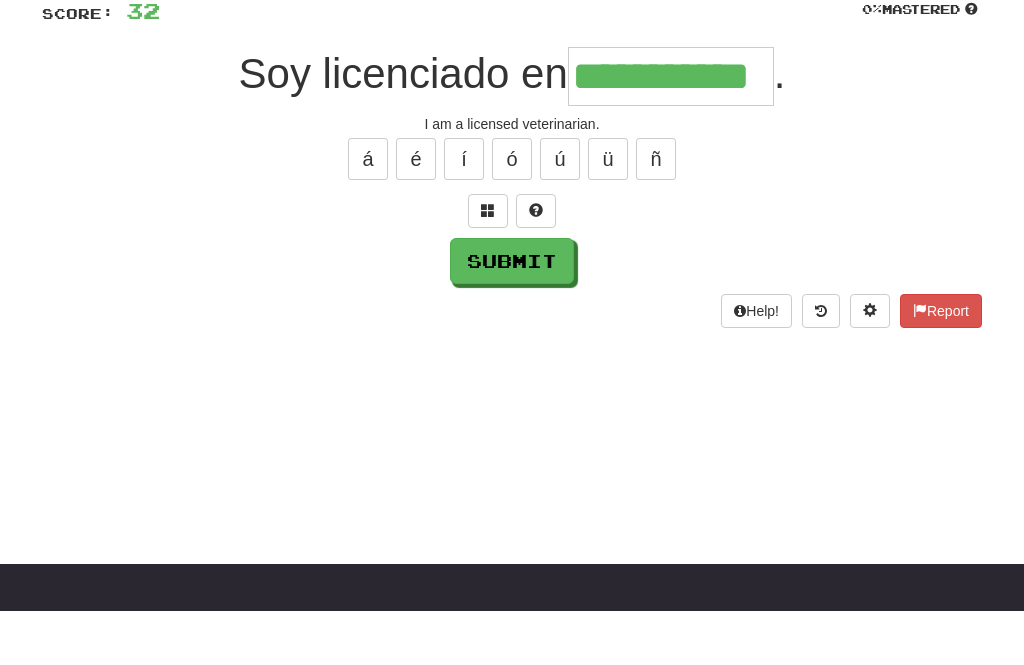 type on "**********" 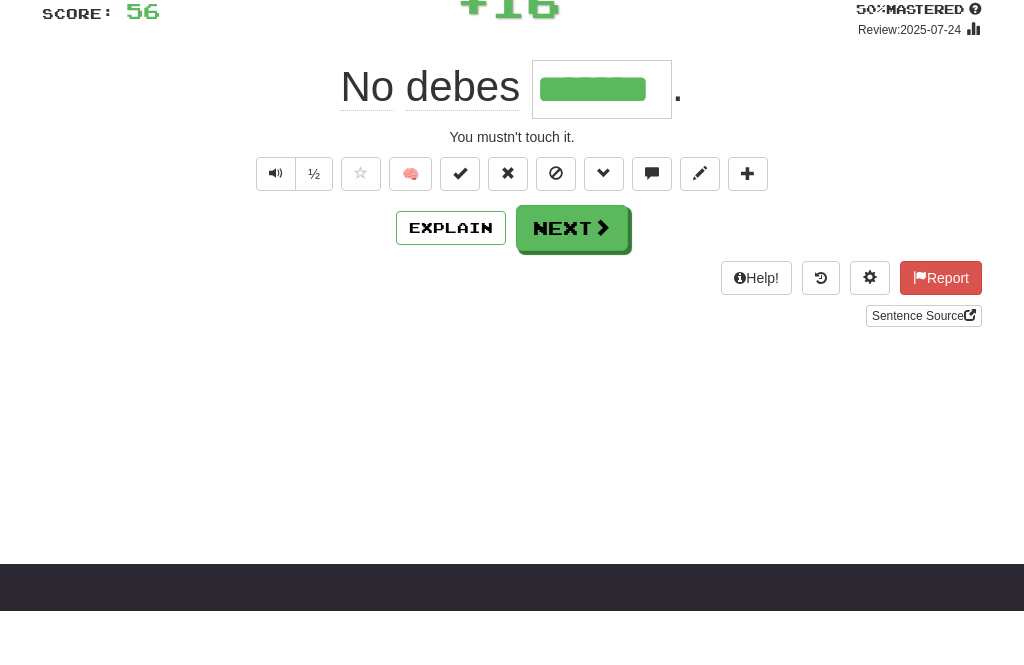 type on "*******" 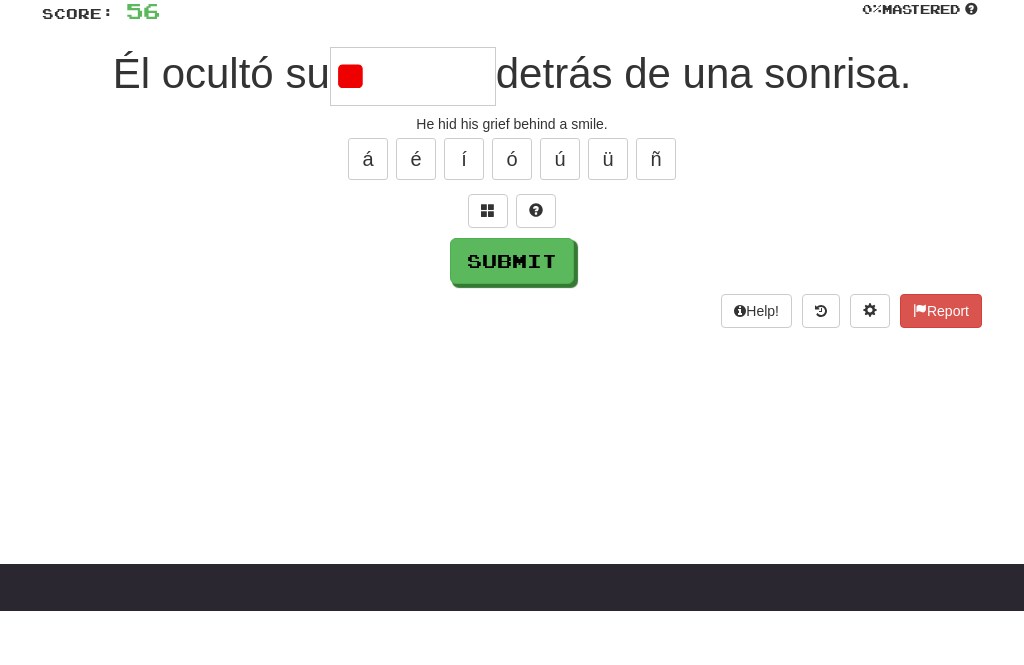 type on "*" 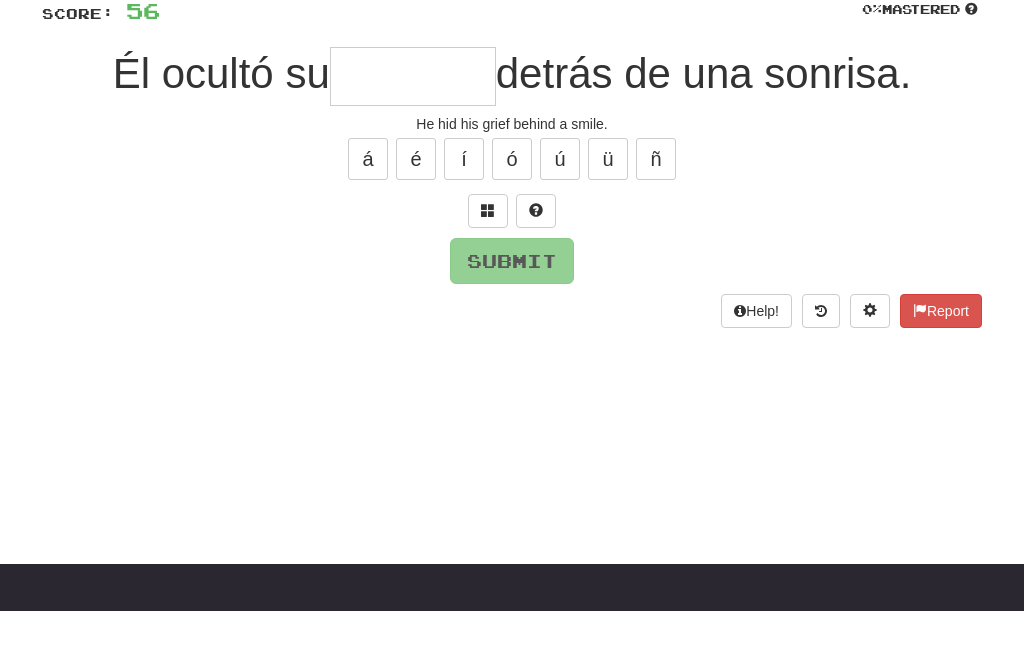 type on "*********" 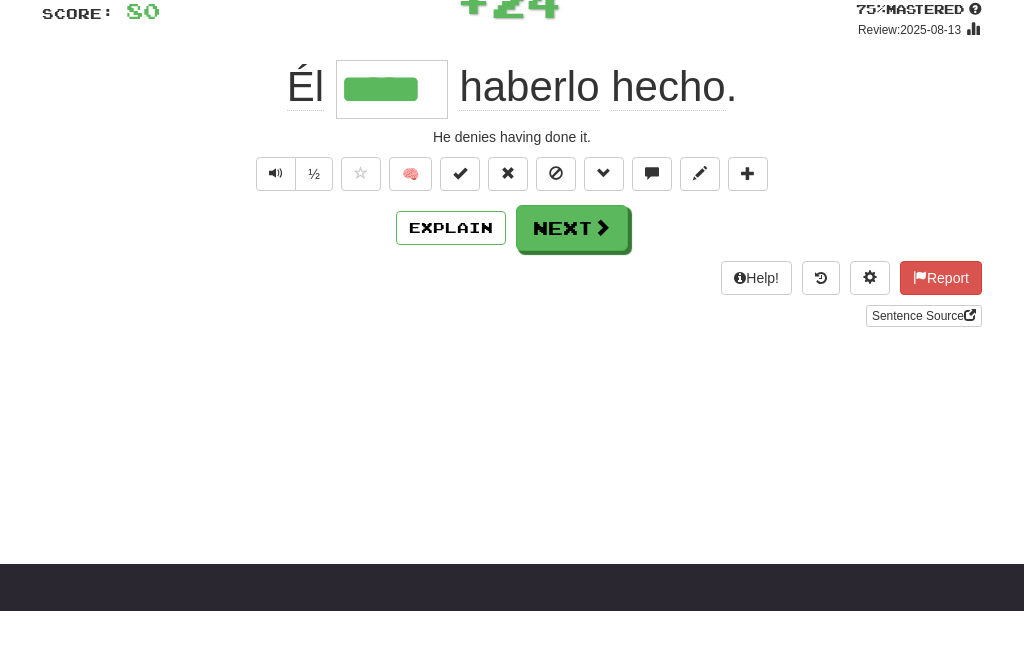 type on "*****" 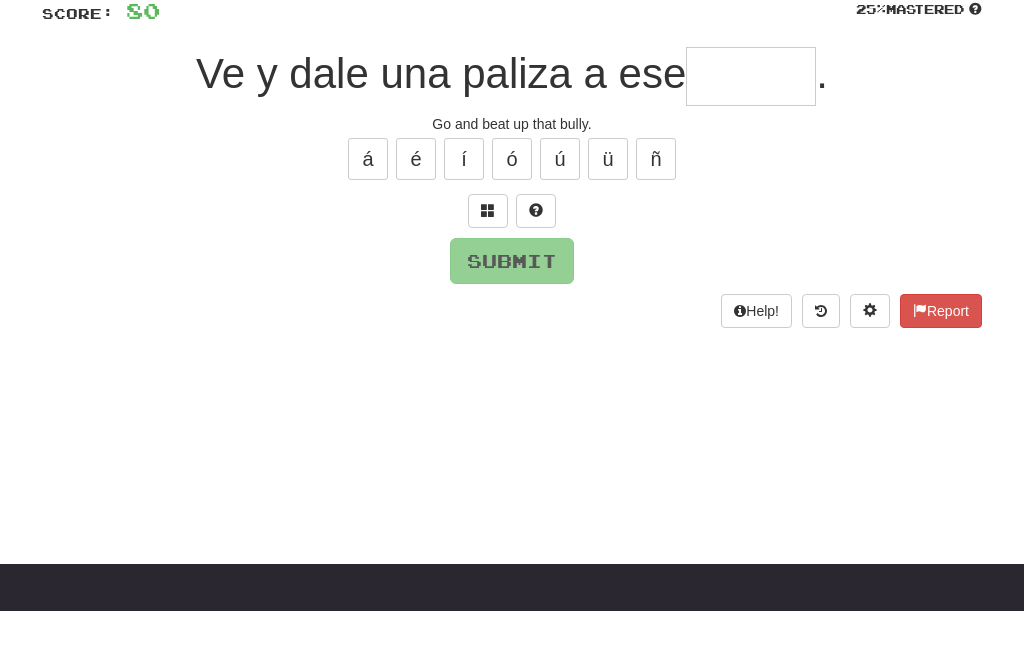 type on "*" 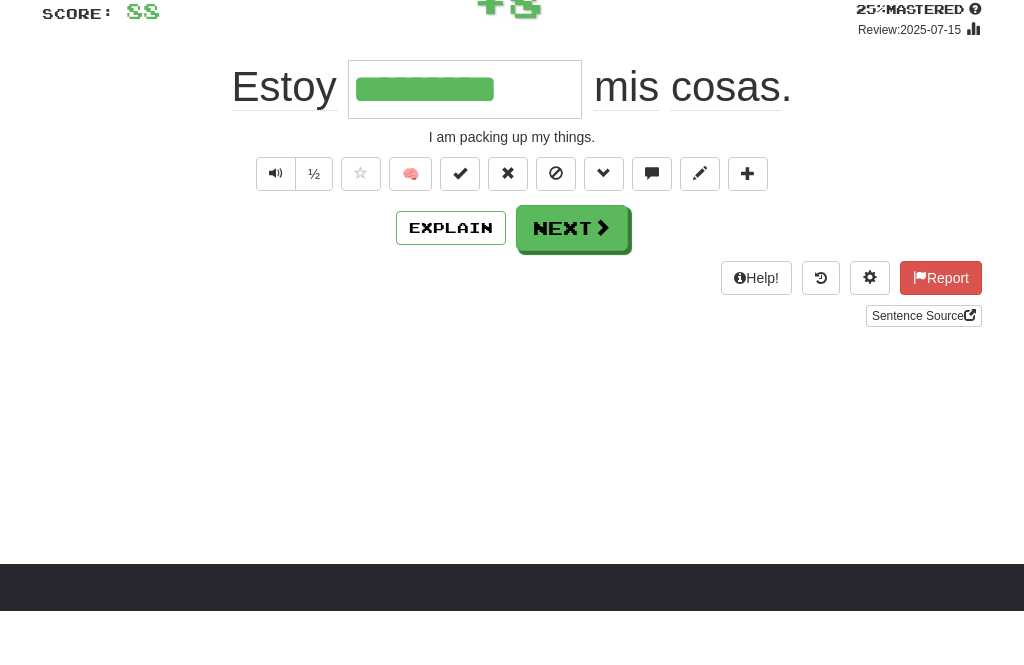 type on "*********" 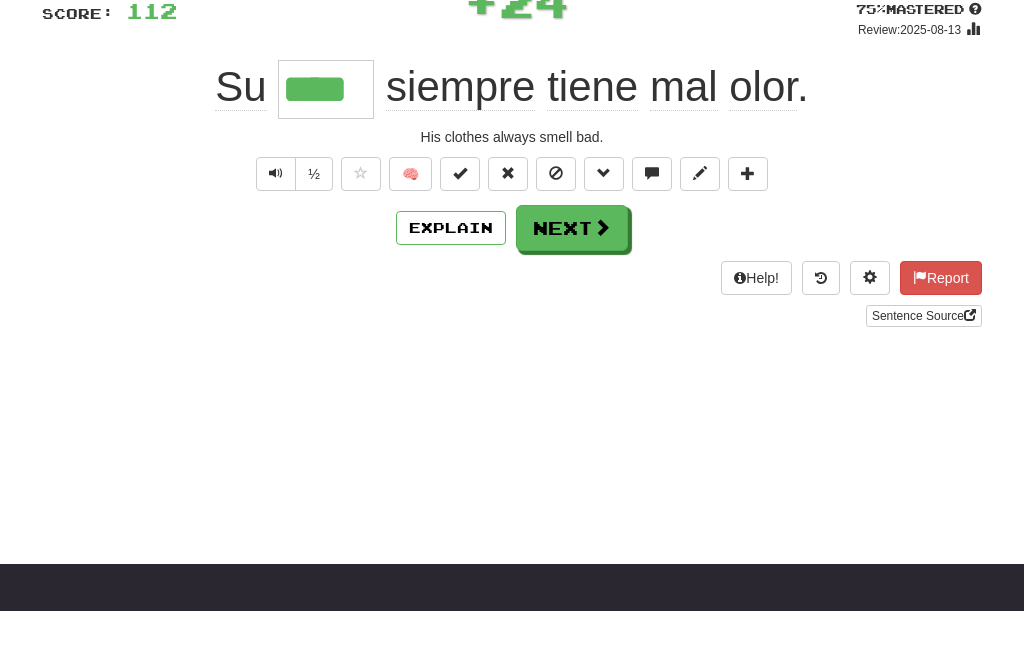 type on "****" 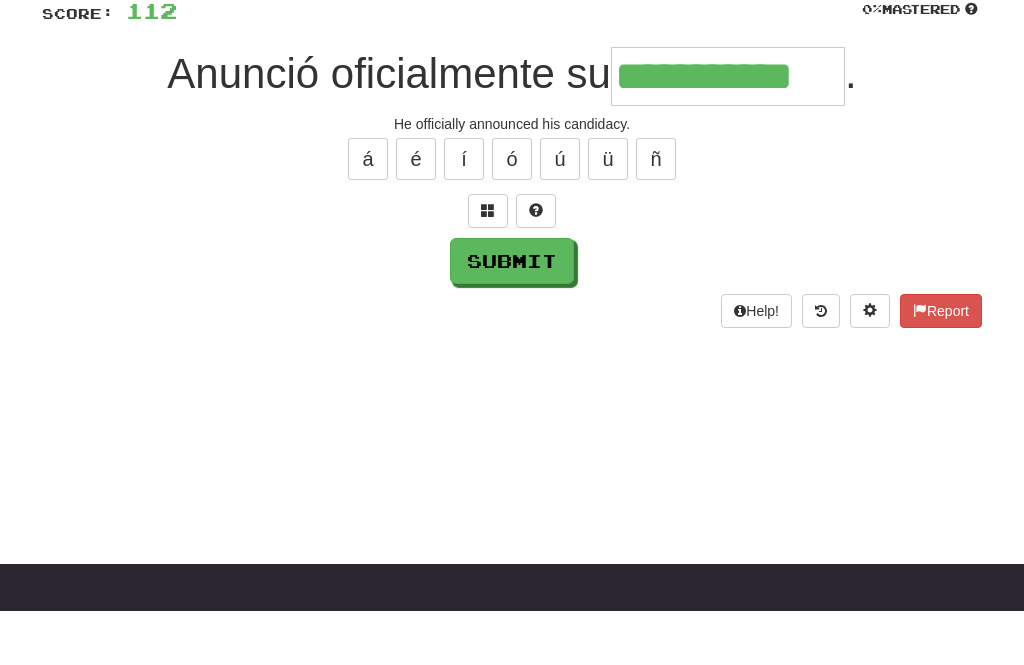 type on "**********" 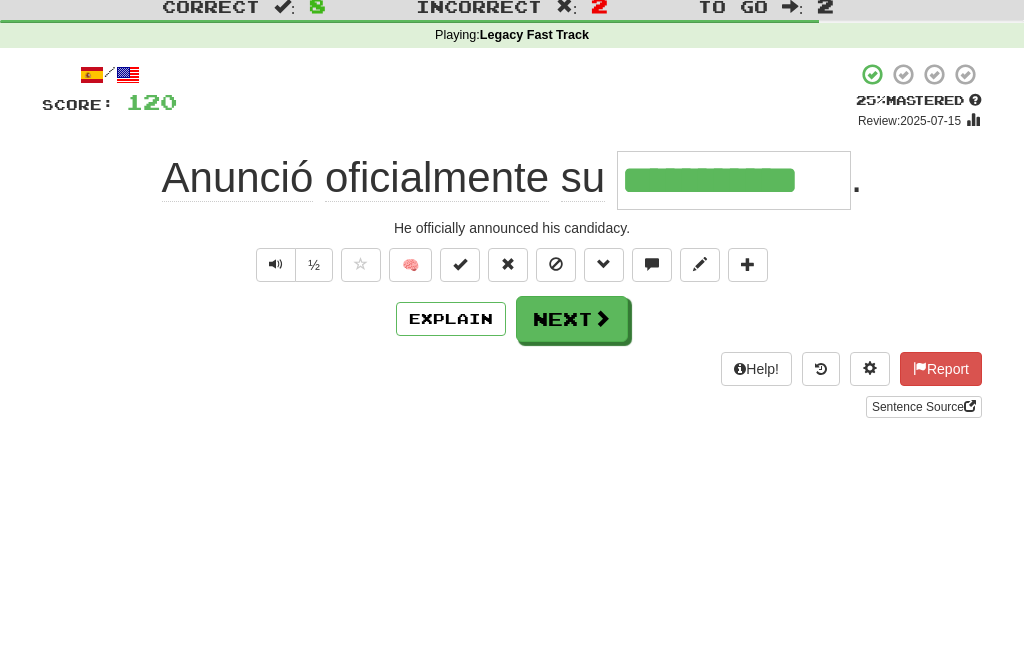 scroll, scrollTop: 0, scrollLeft: 0, axis: both 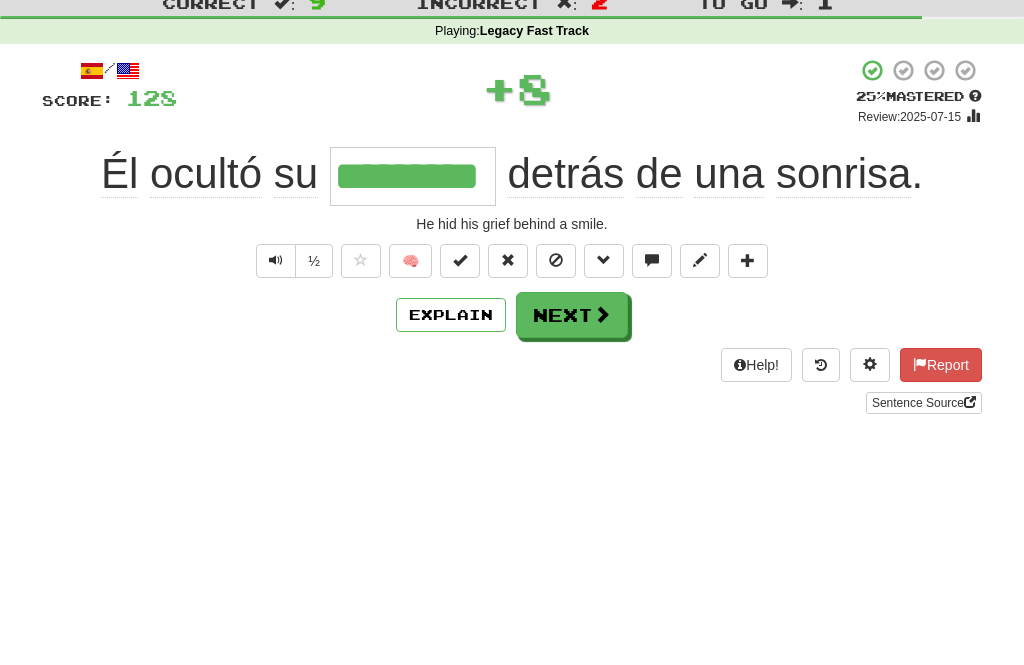 type on "*********" 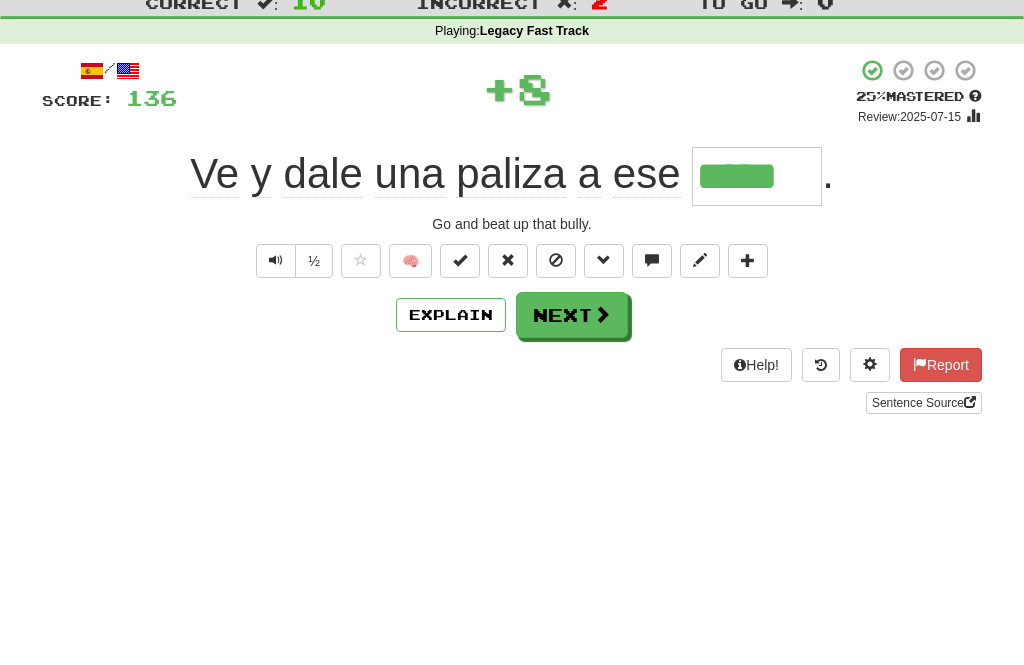 type on "*****" 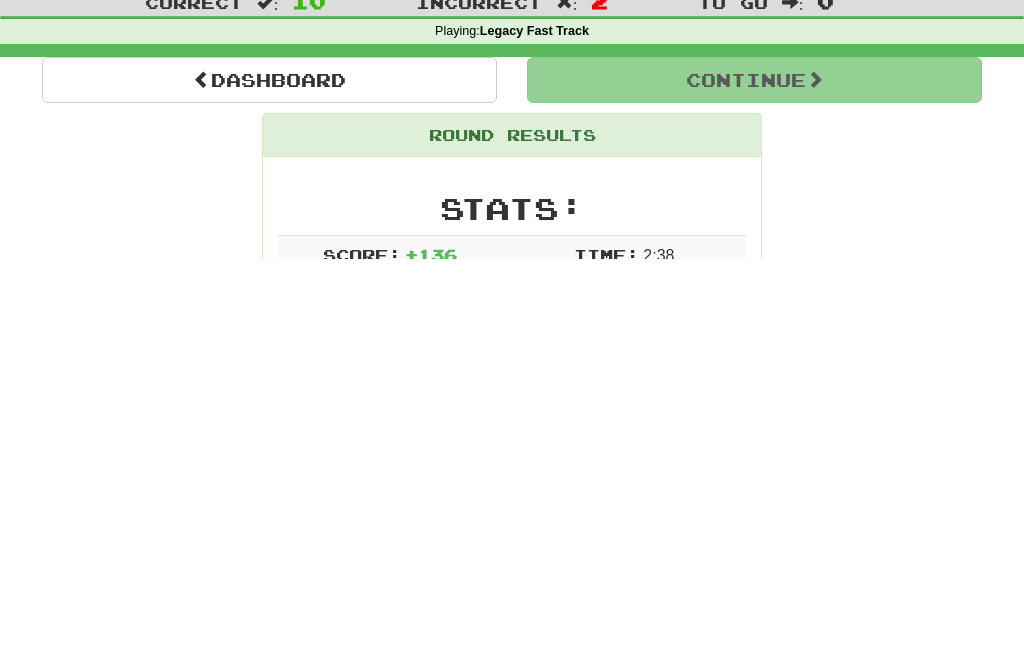 scroll, scrollTop: 64, scrollLeft: 0, axis: vertical 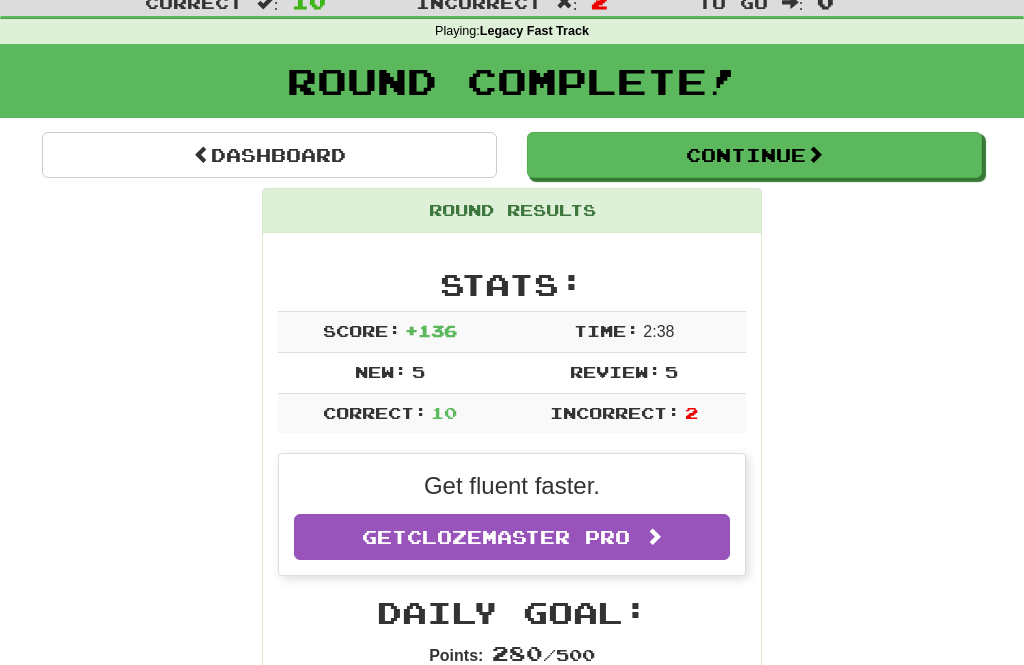 click on "Continue" at bounding box center [754, 155] 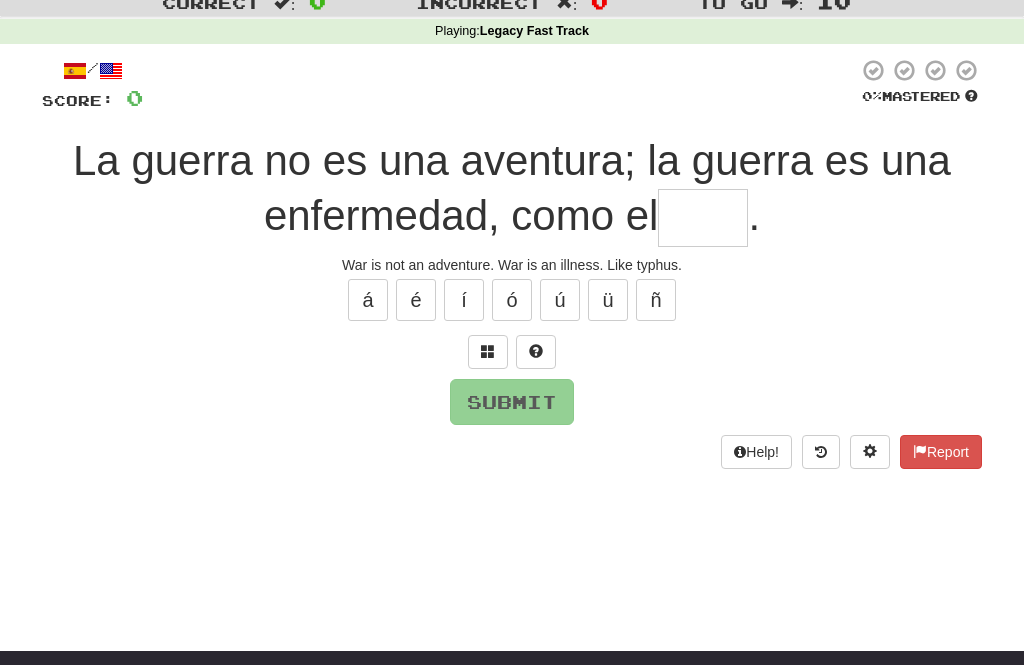 click at bounding box center [703, 218] 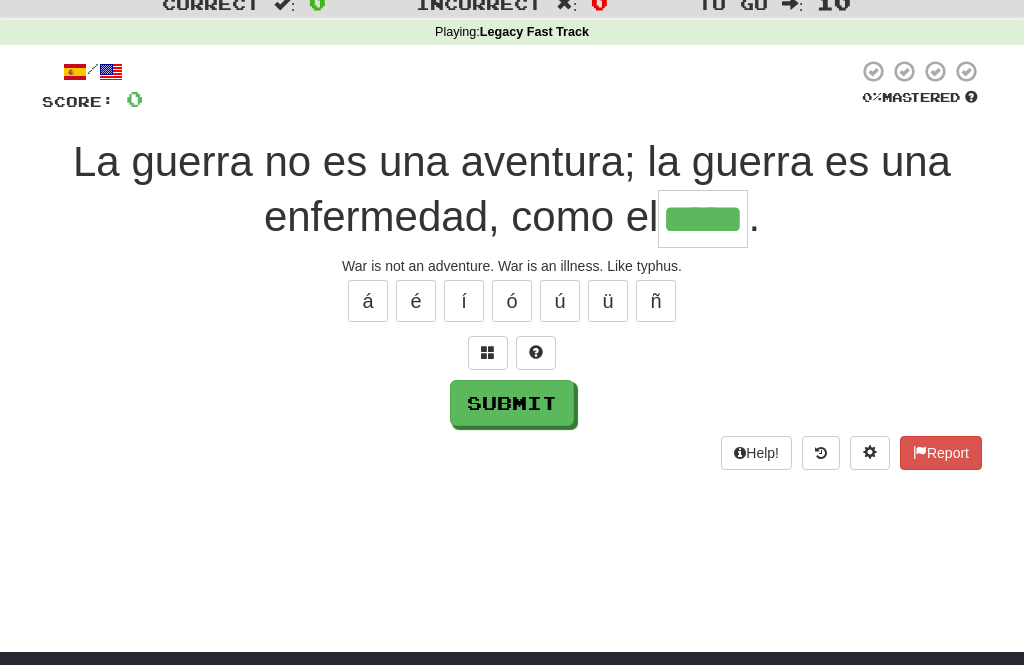 type on "*****" 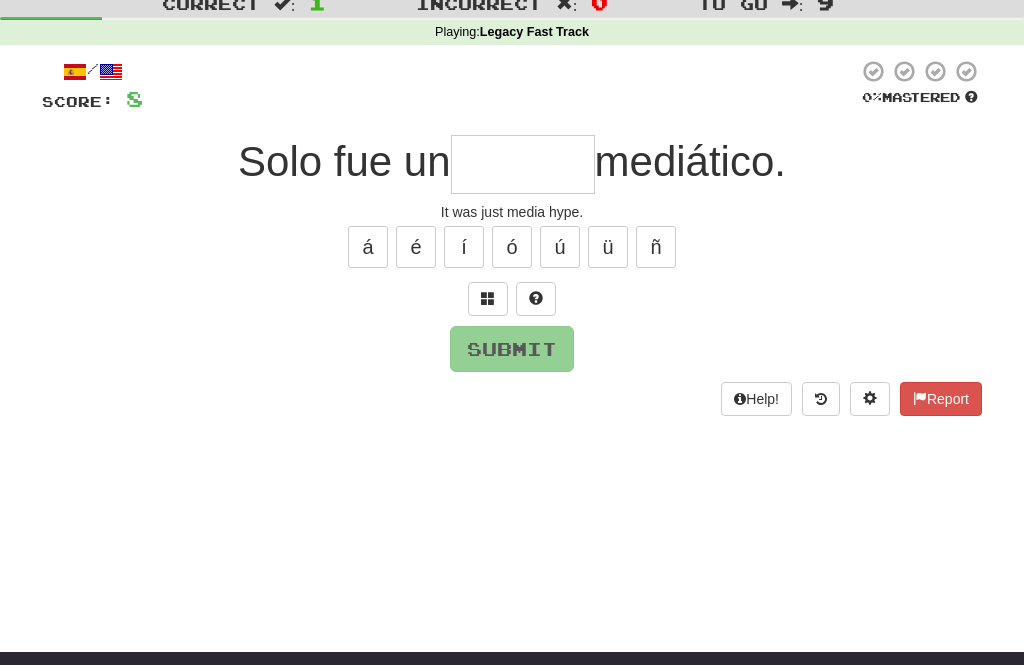 type on "*" 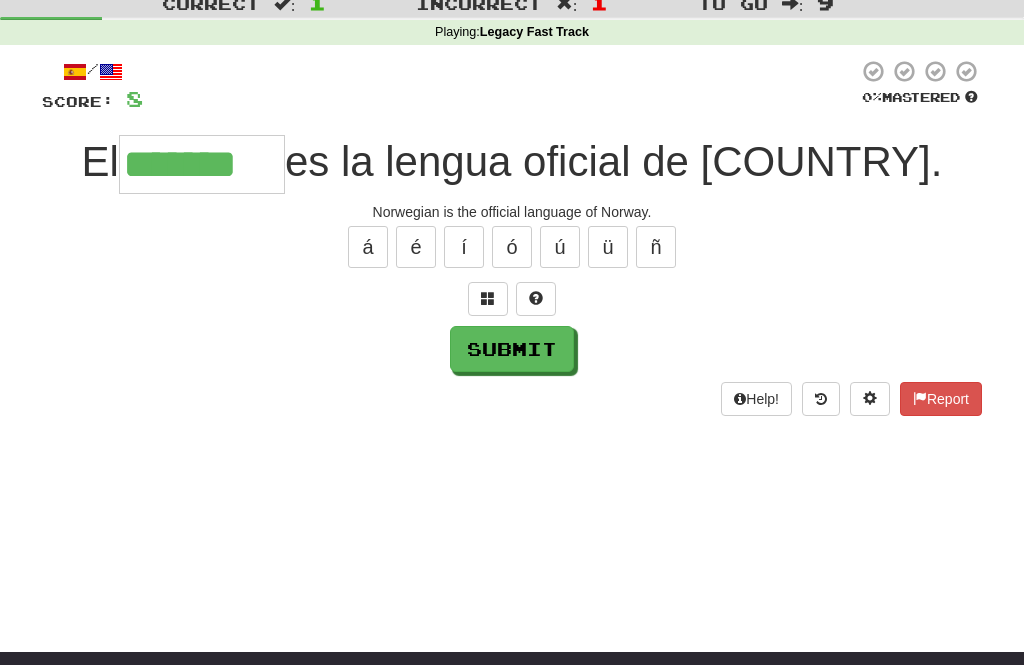 type on "*******" 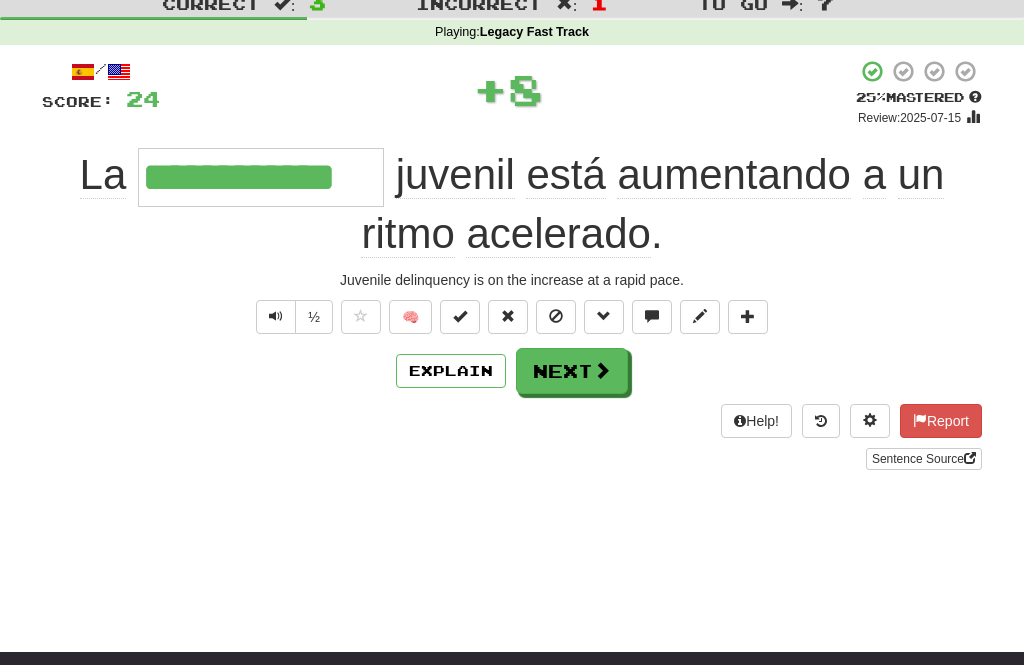 type on "**********" 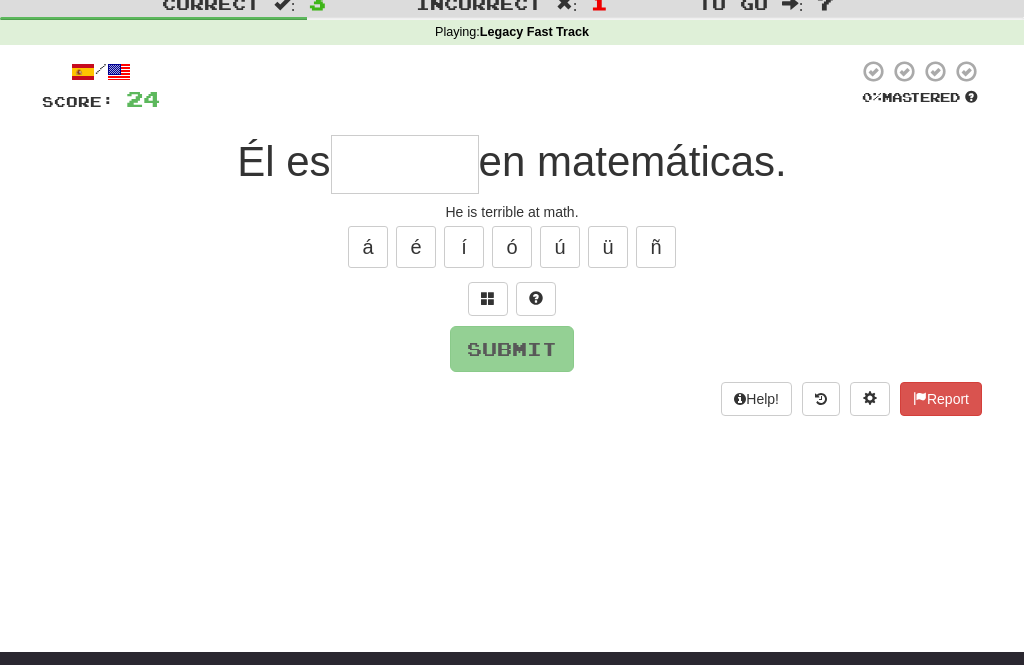 type on "*" 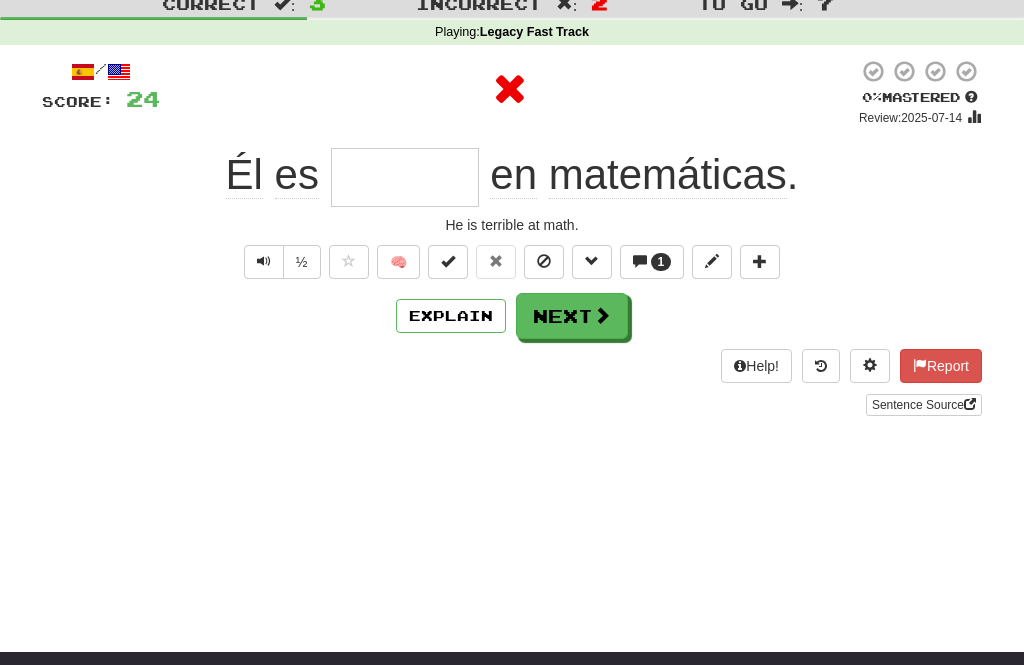 type on "******" 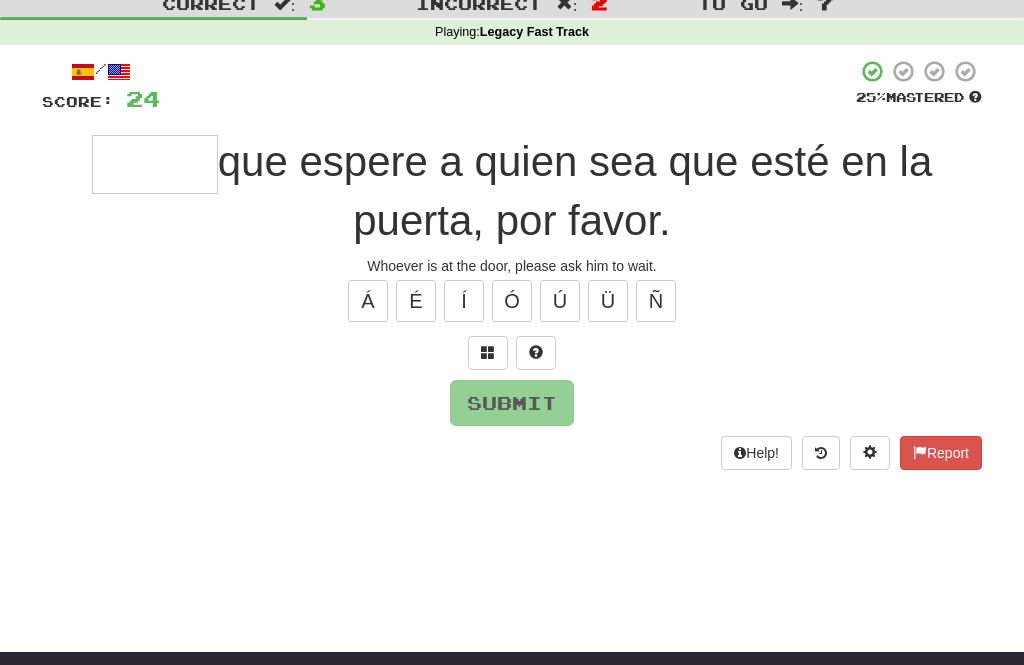 type on "*" 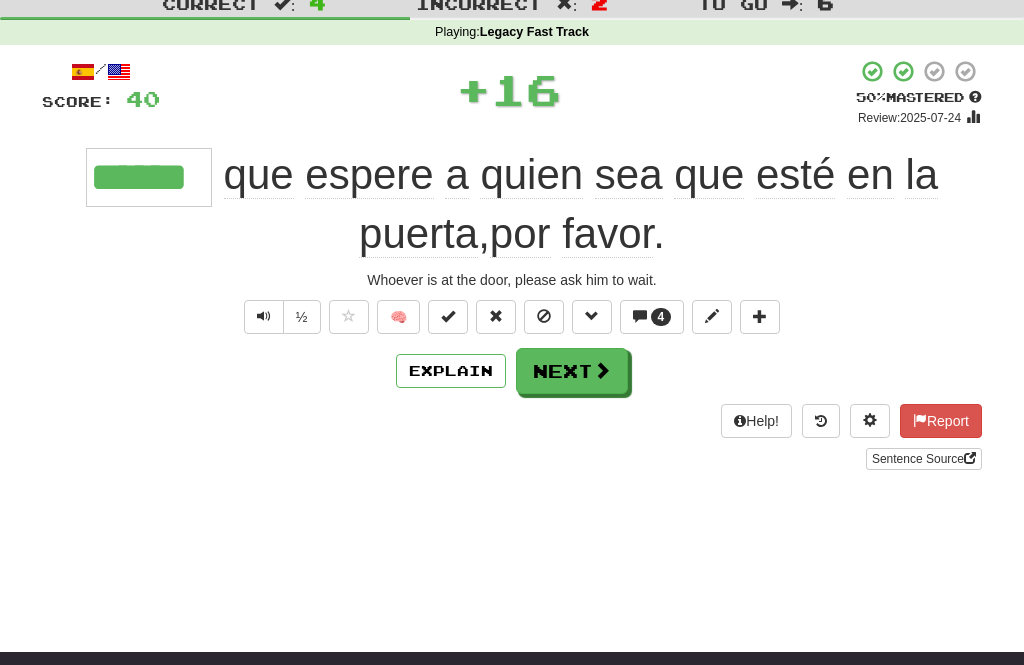 type on "******" 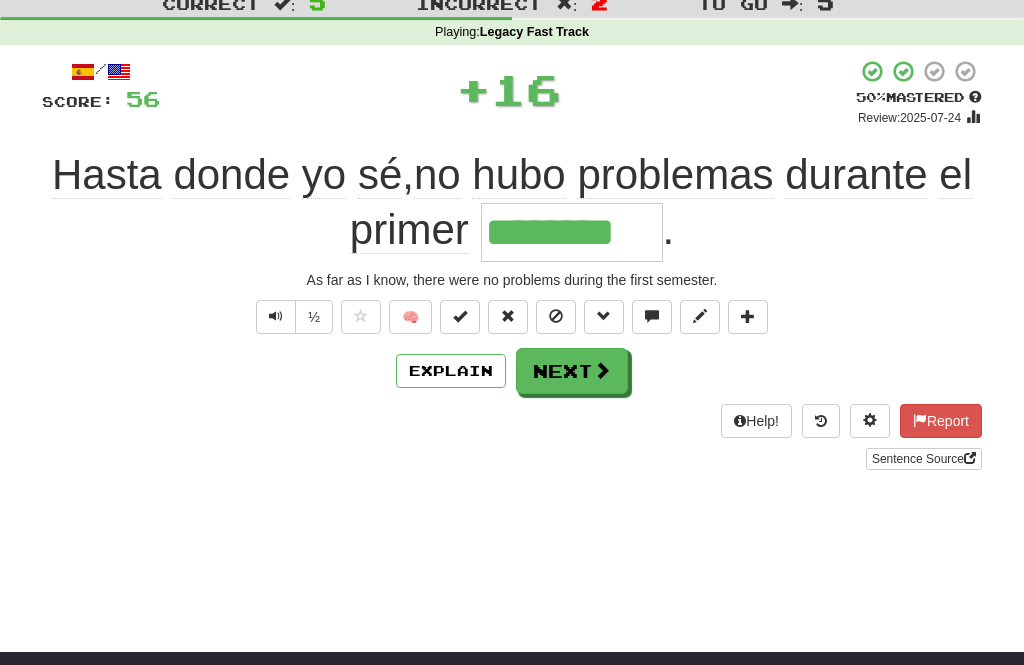 type on "********" 